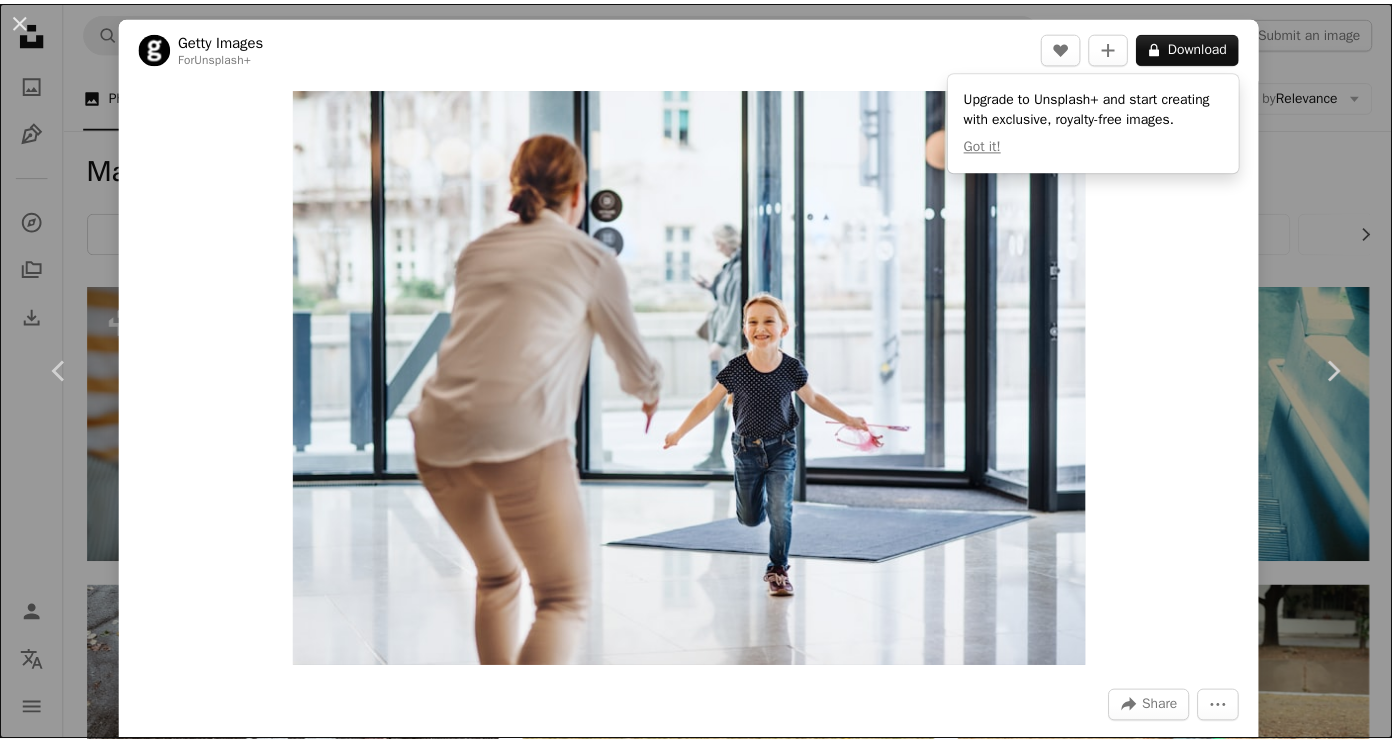 scroll, scrollTop: 2360, scrollLeft: 0, axis: vertical 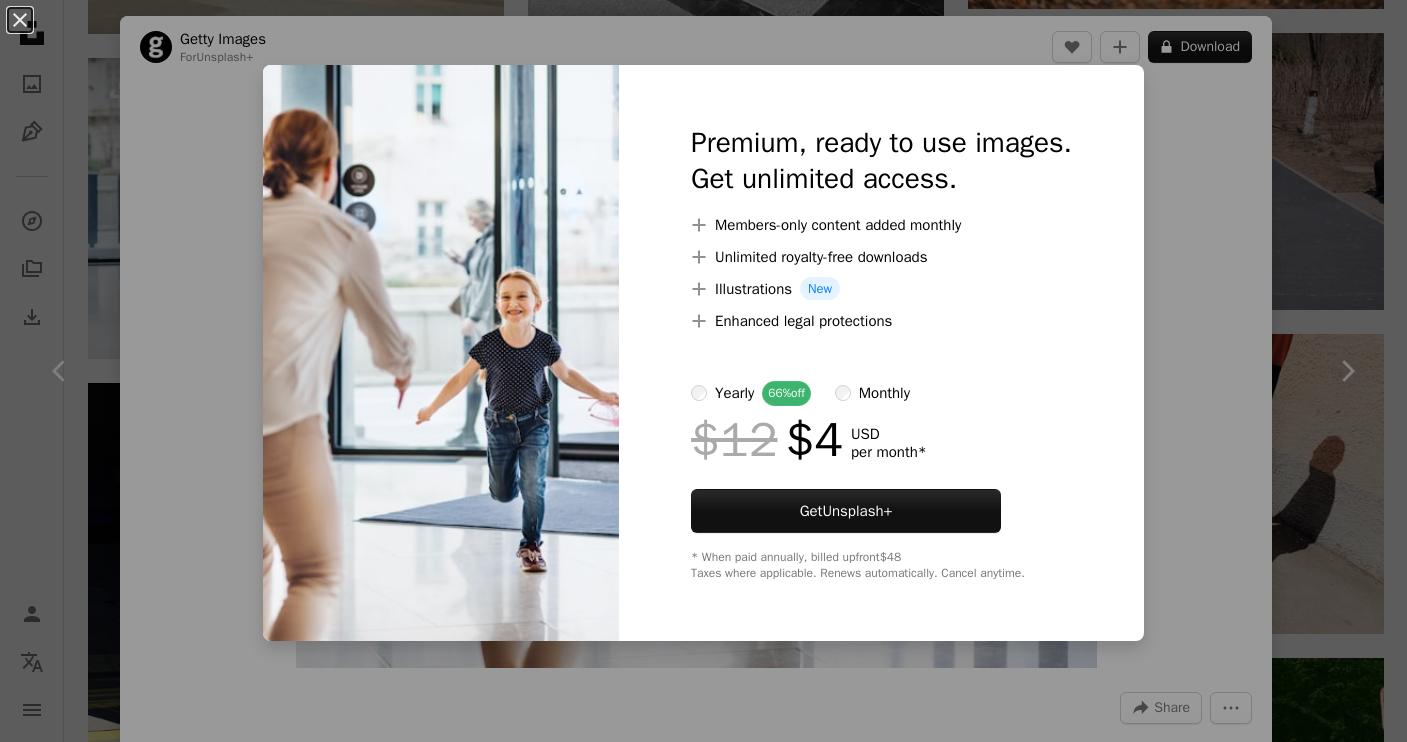 type 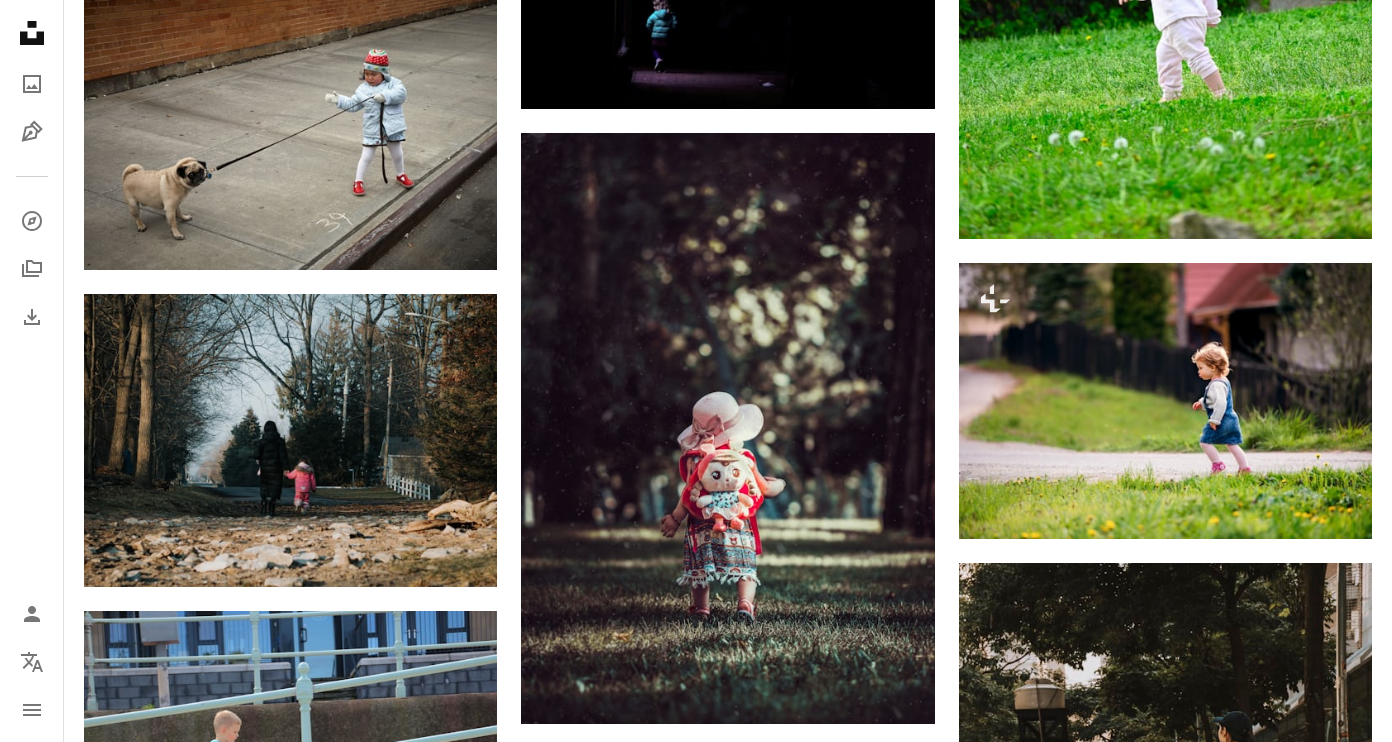 scroll, scrollTop: 3739, scrollLeft: 0, axis: vertical 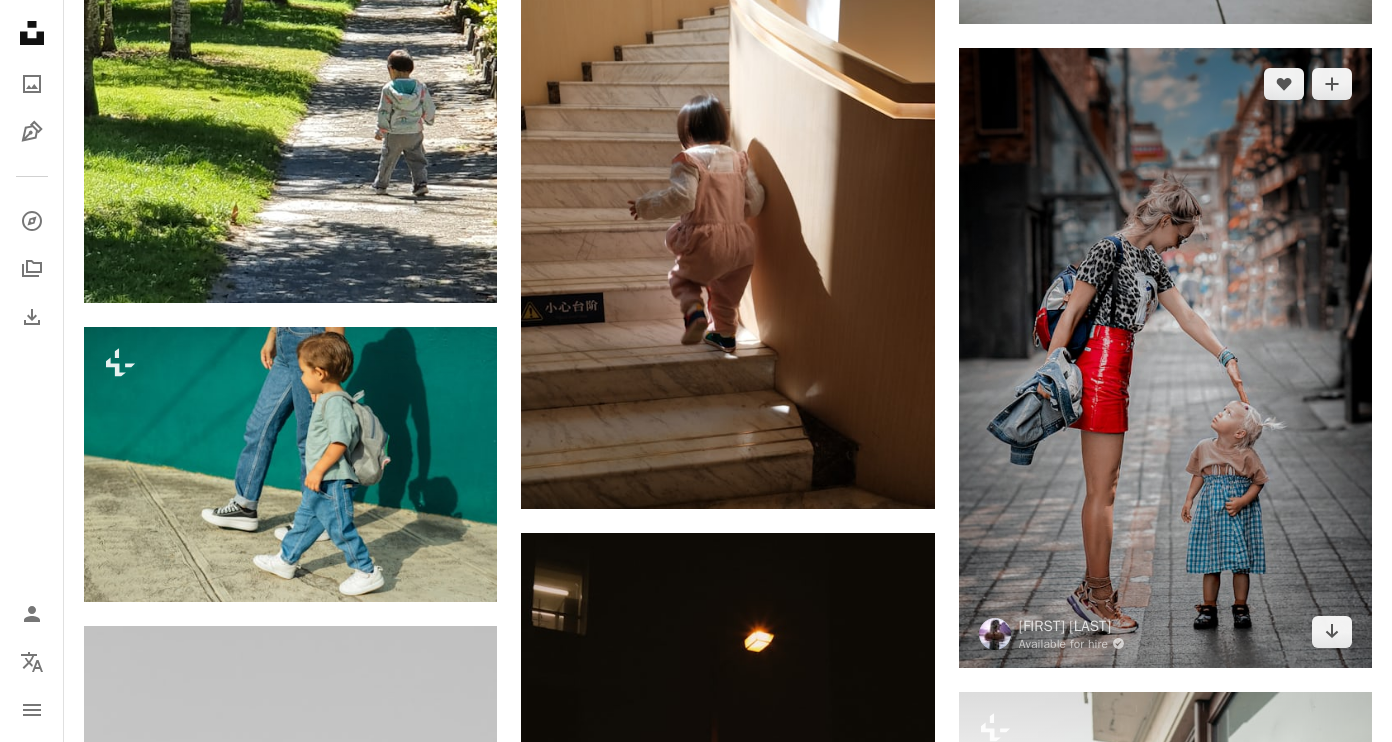 click at bounding box center (1165, 358) 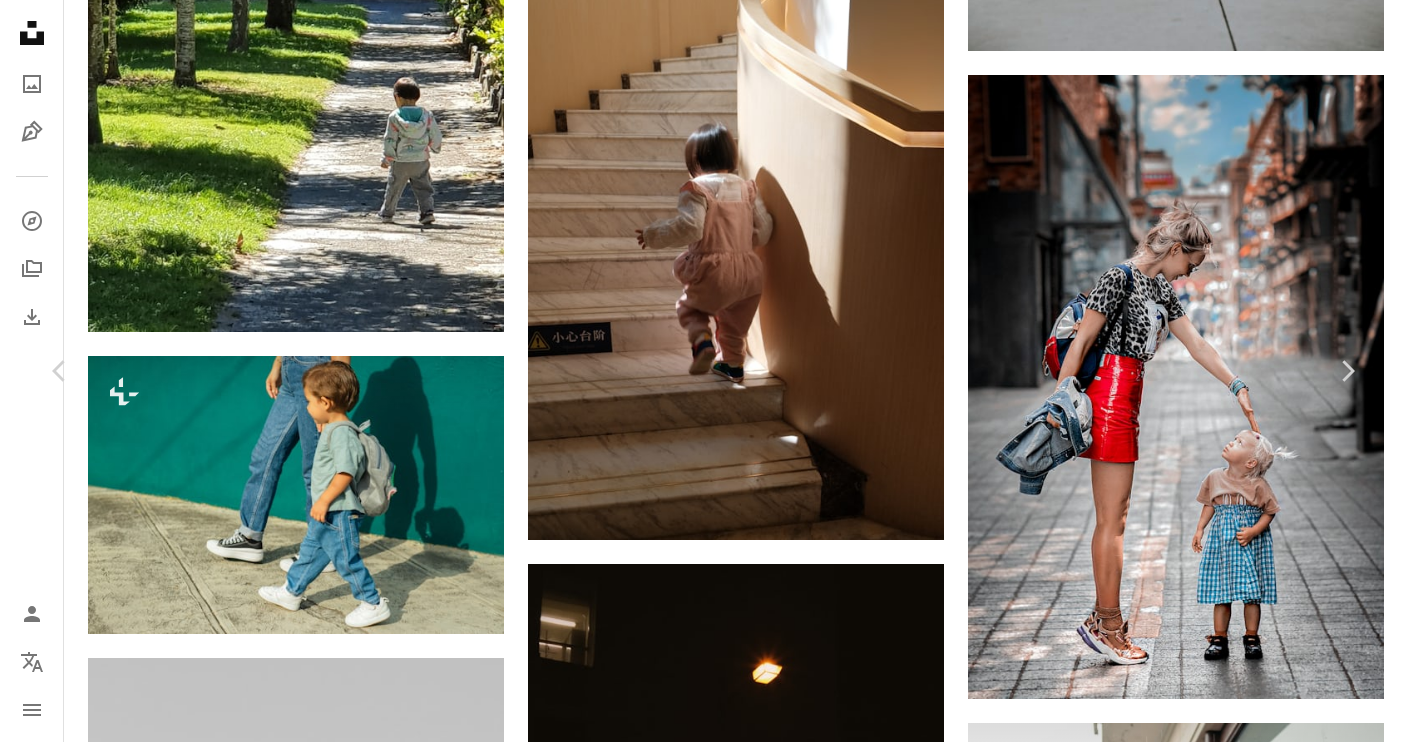 click on "Download free" at bounding box center (1162, 3505) 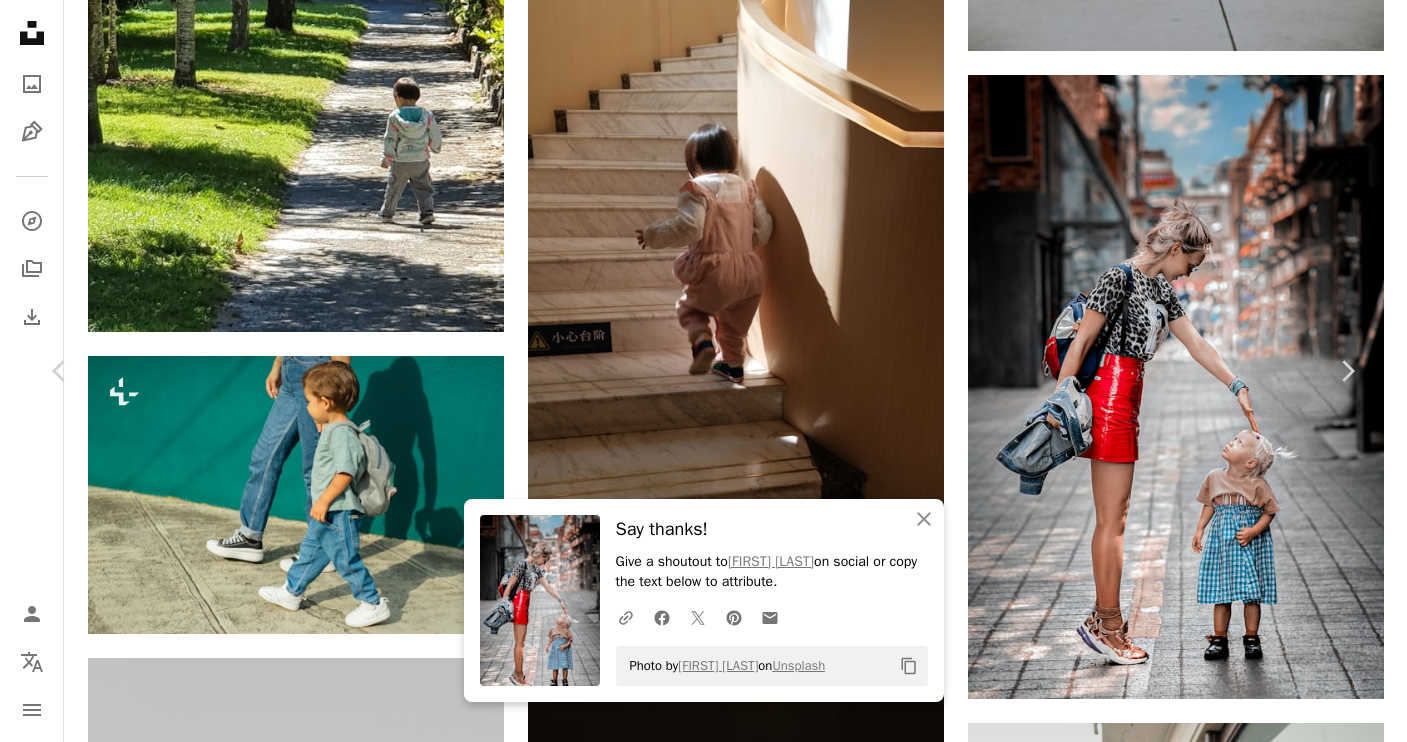 click on "Download free" at bounding box center [1162, 3505] 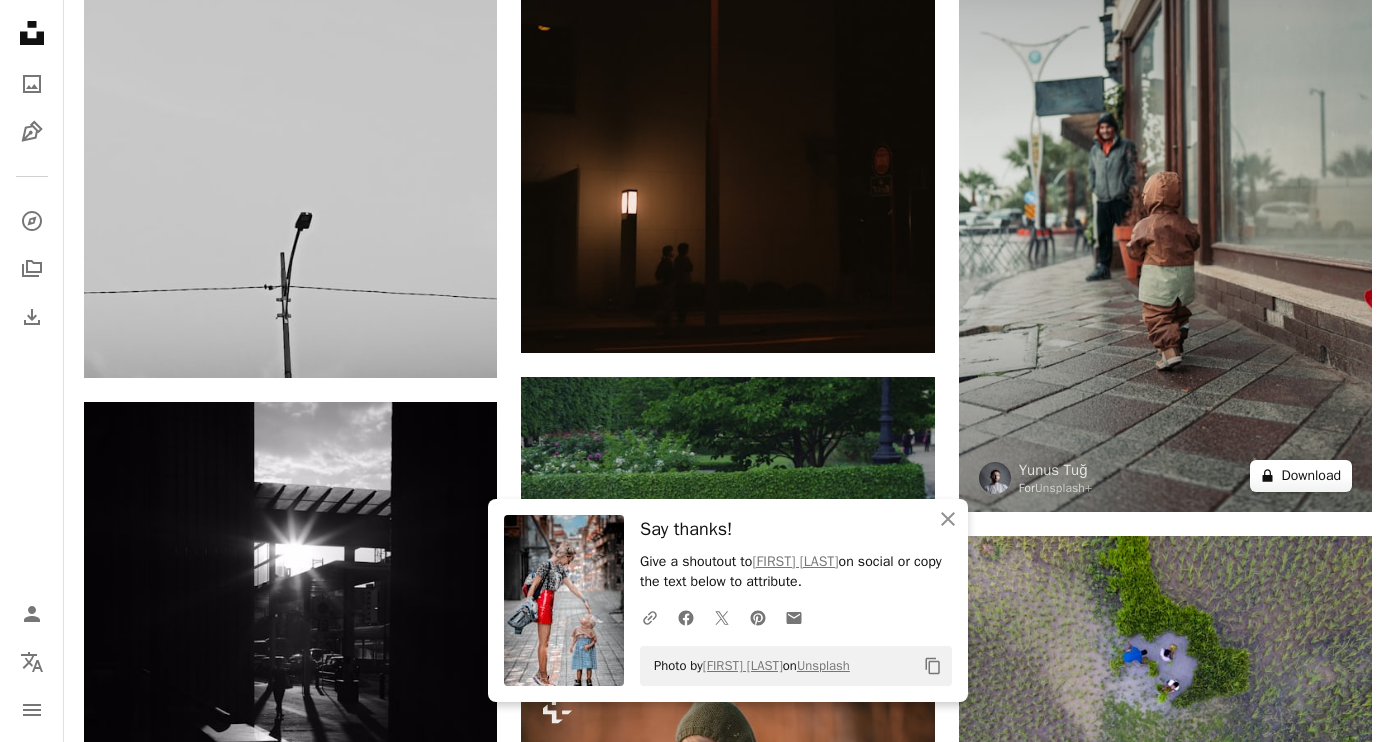 scroll, scrollTop: 5740, scrollLeft: 0, axis: vertical 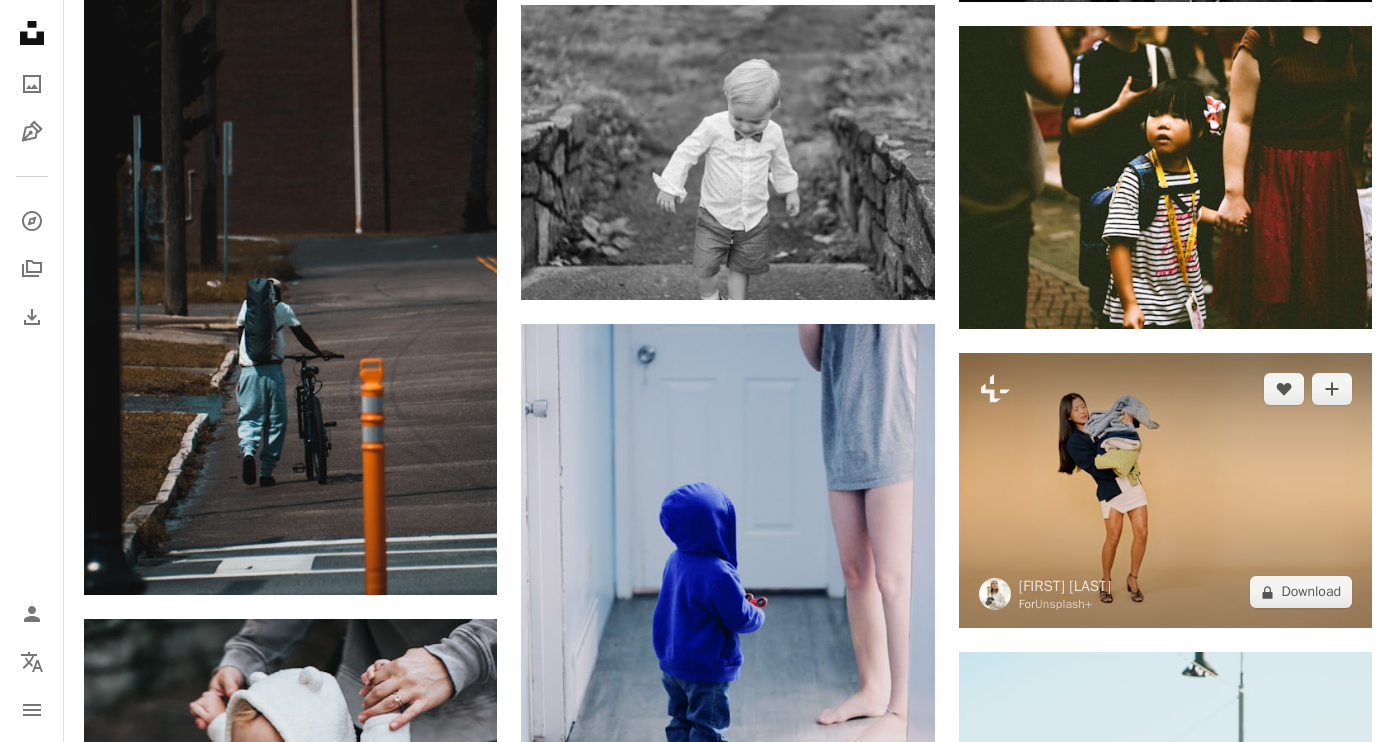 click at bounding box center [1165, 490] 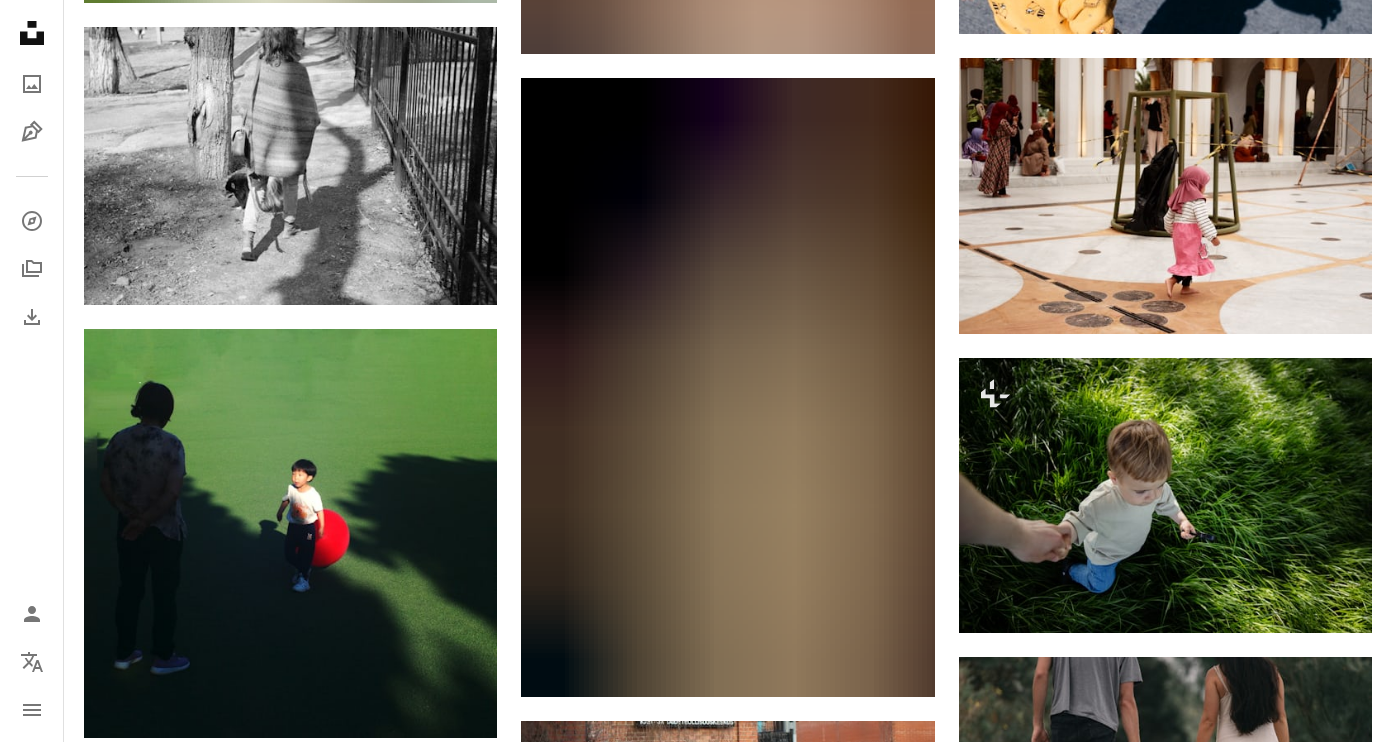 scroll, scrollTop: 33198, scrollLeft: 0, axis: vertical 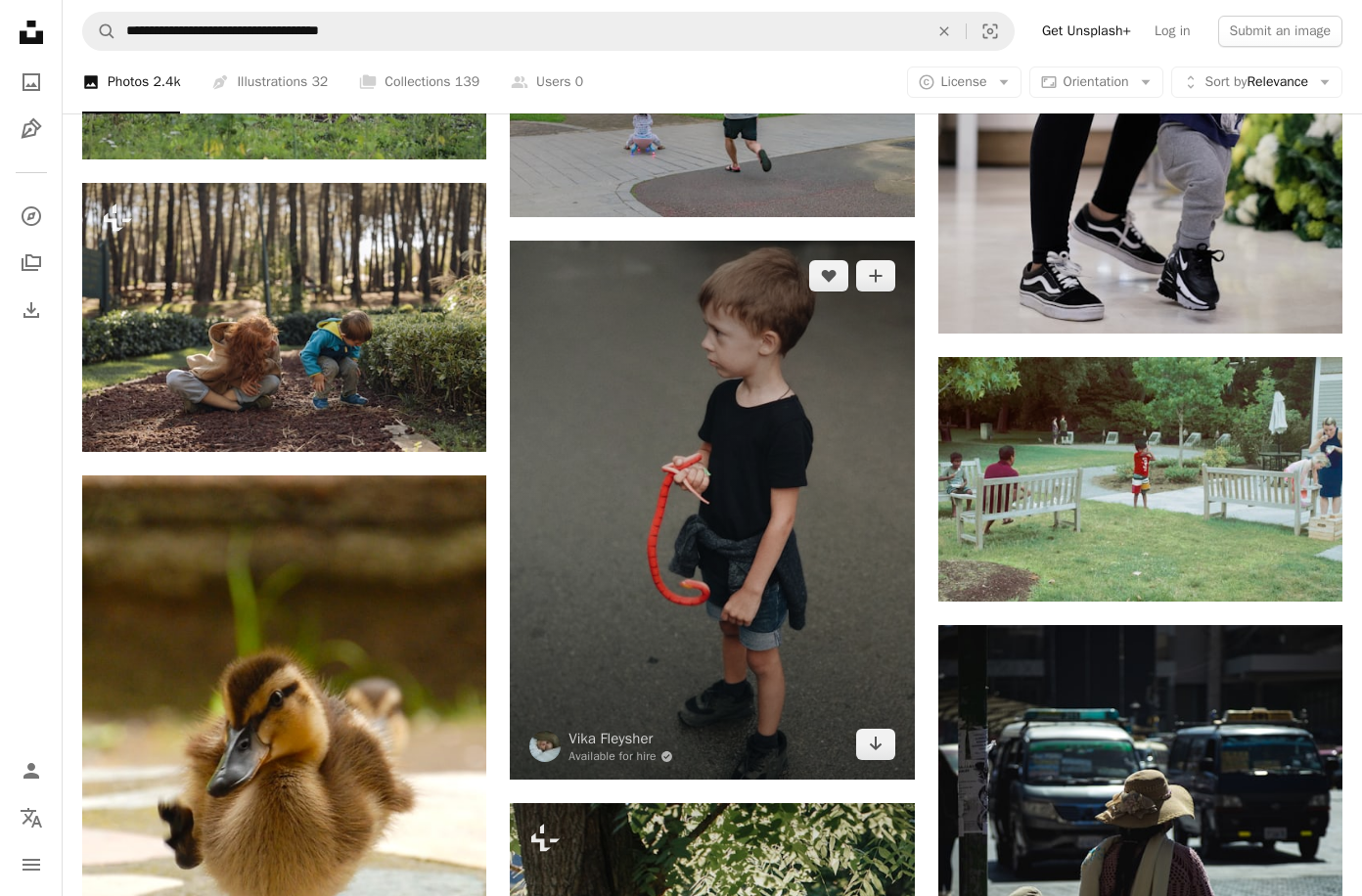 click at bounding box center (711, 510) 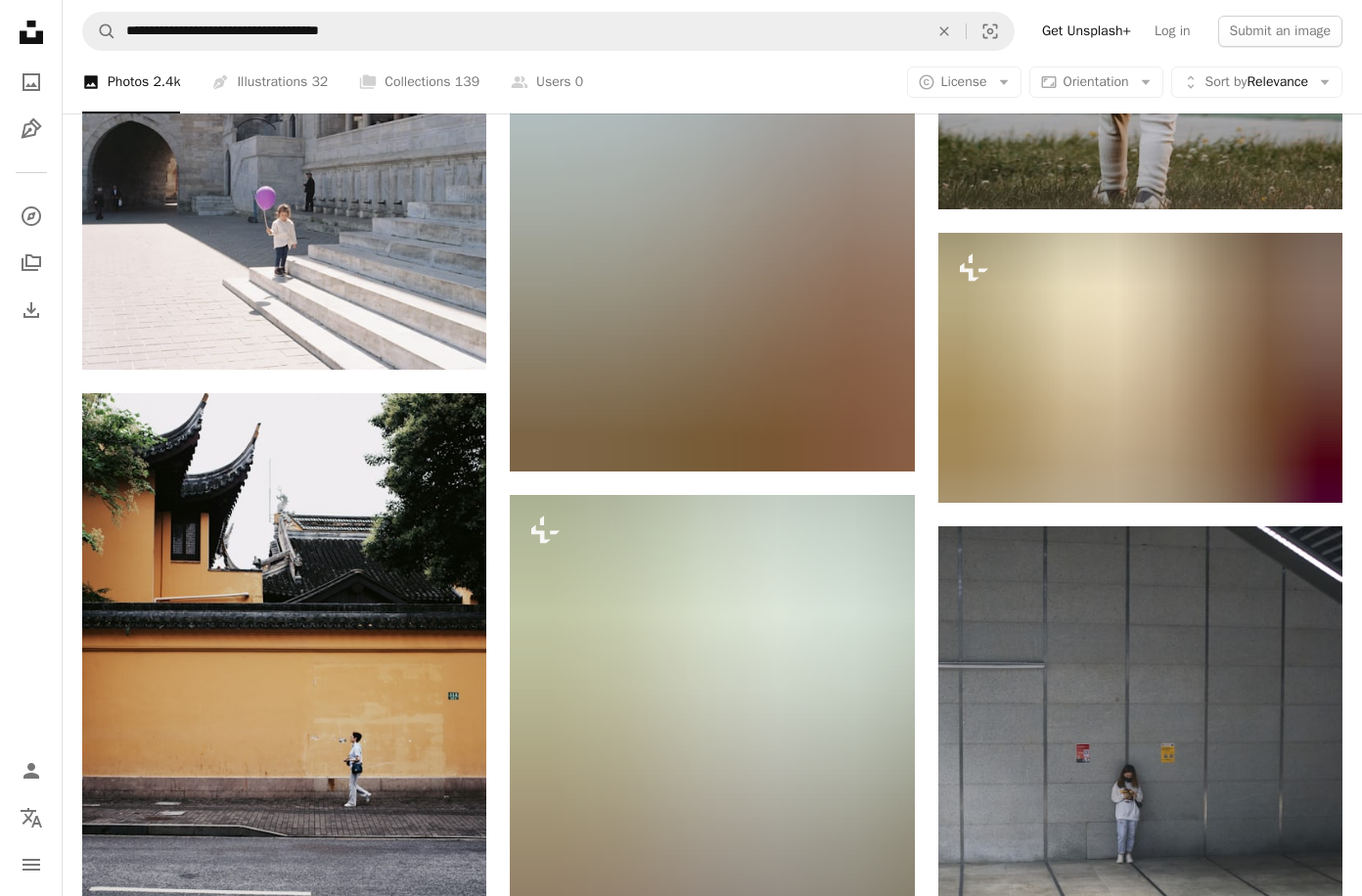 scroll, scrollTop: 49960, scrollLeft: 0, axis: vertical 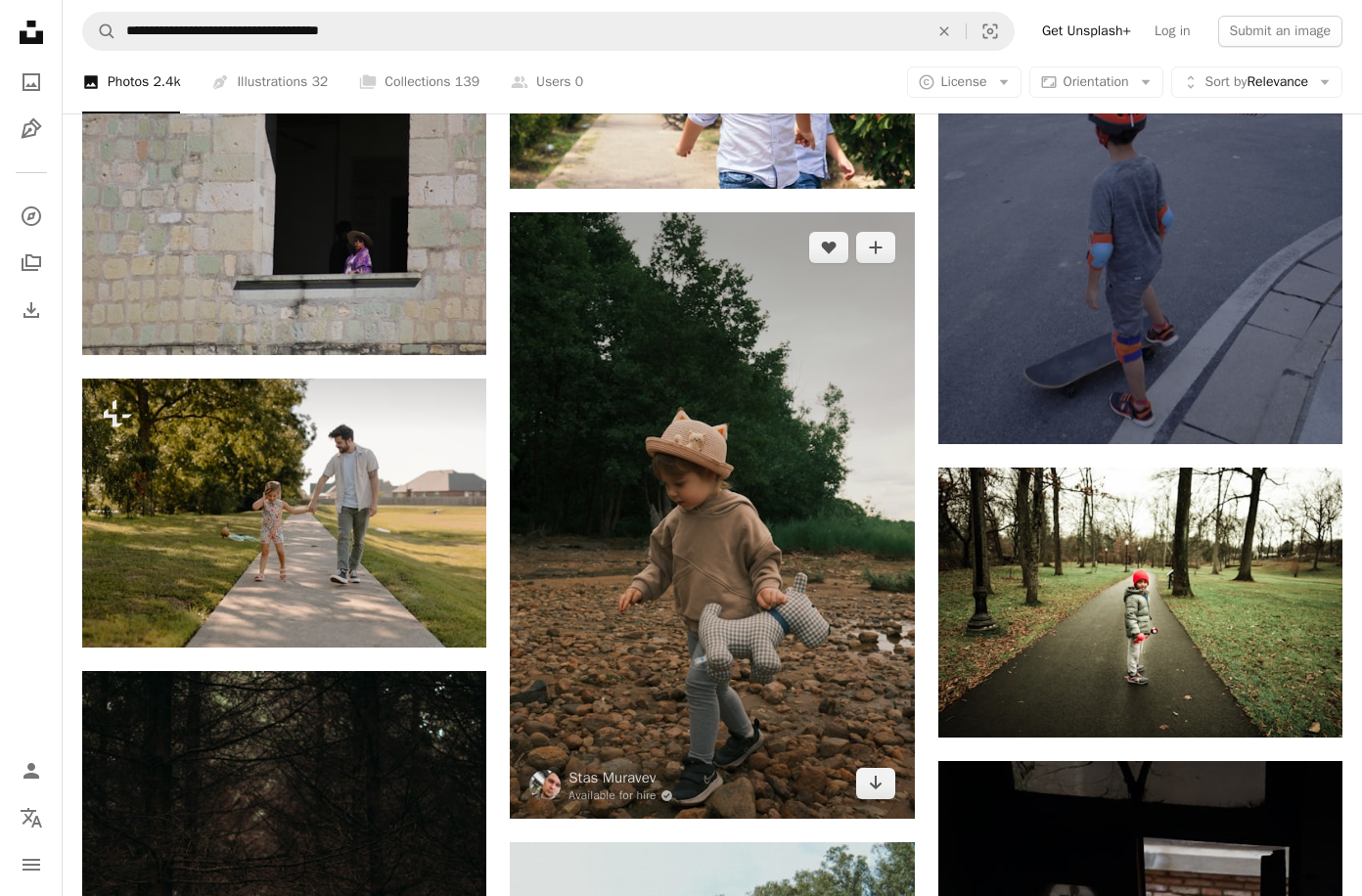 click at bounding box center [711, 515] 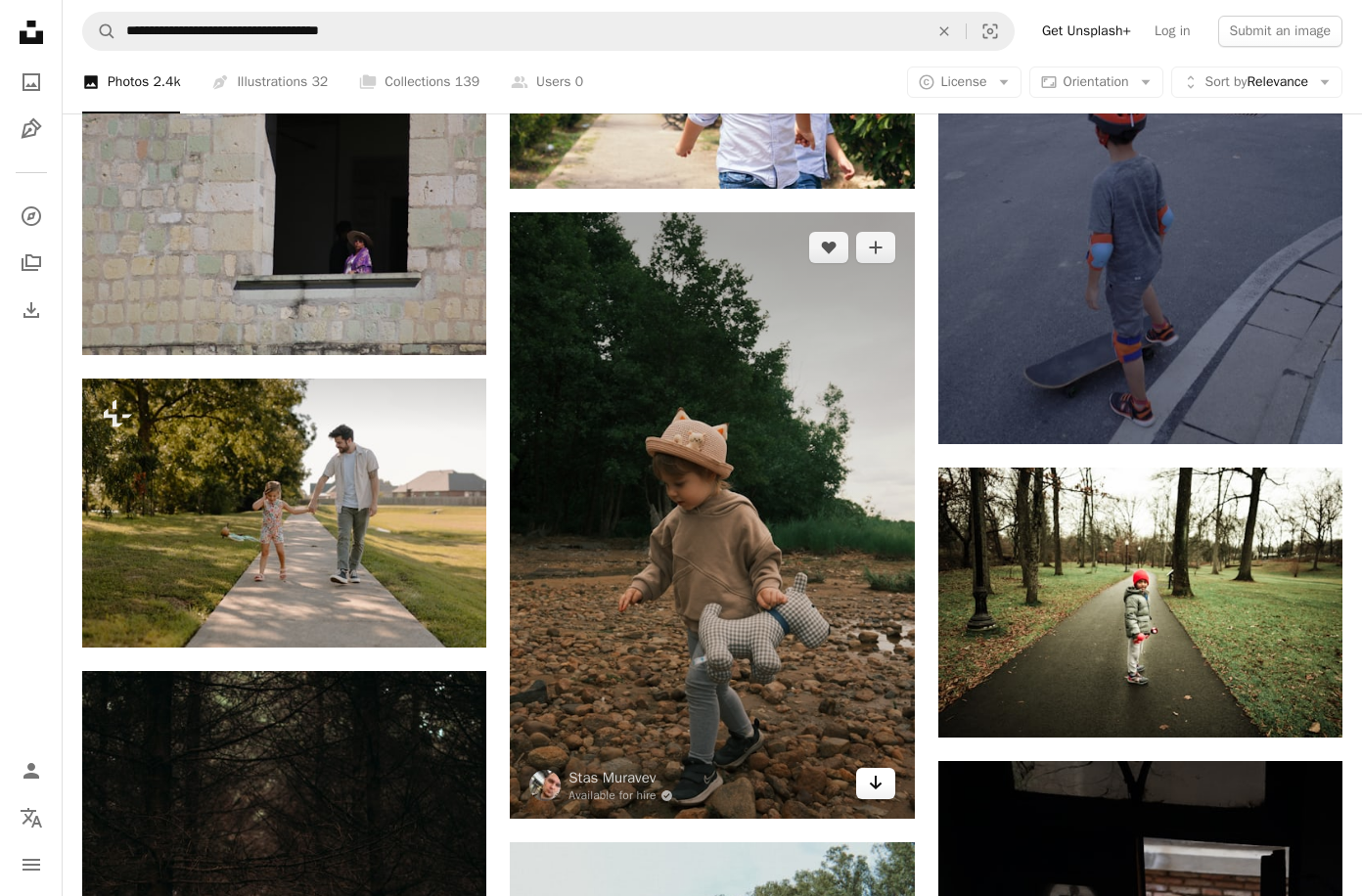 click 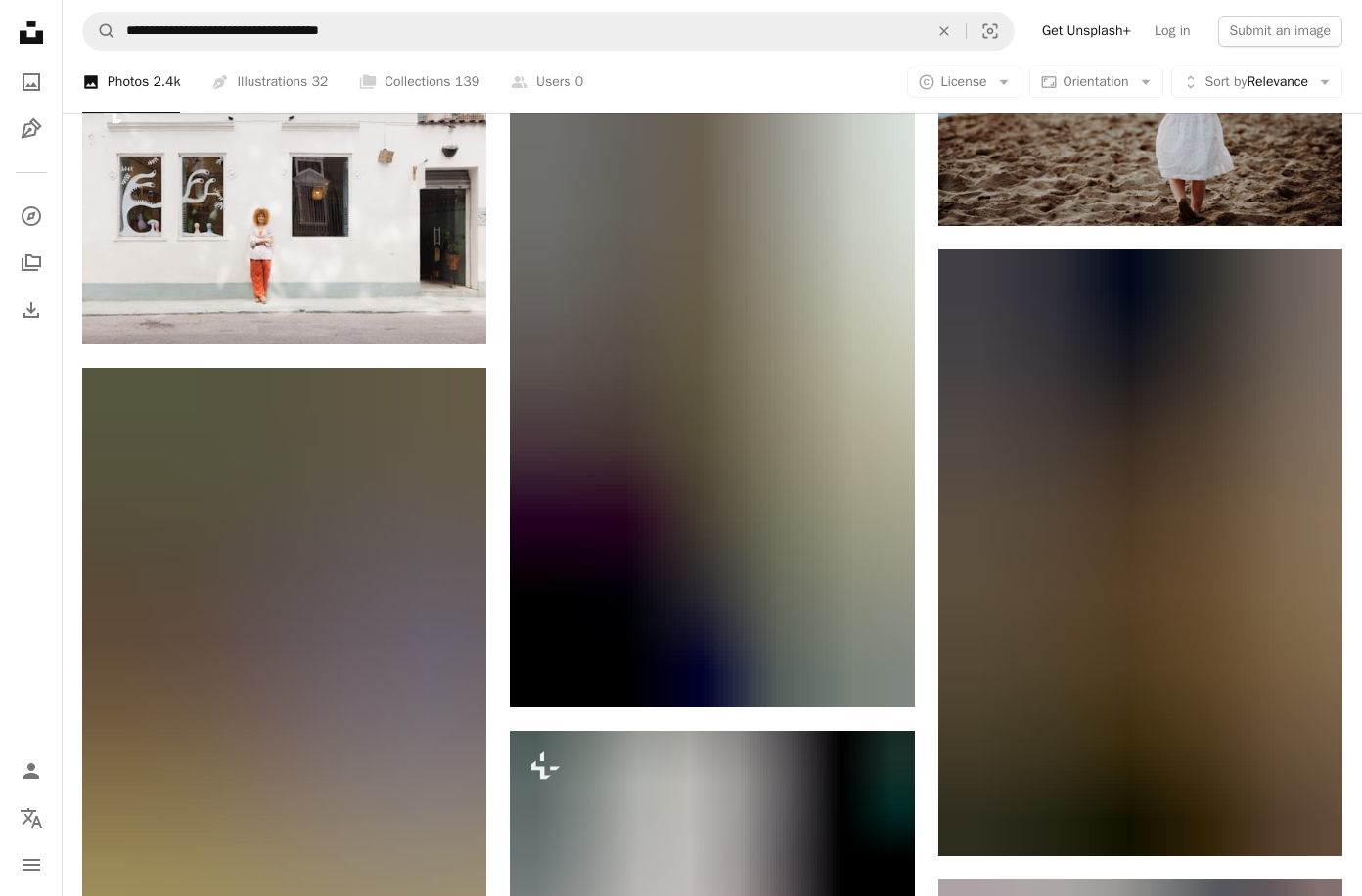 scroll, scrollTop: 64098, scrollLeft: 0, axis: vertical 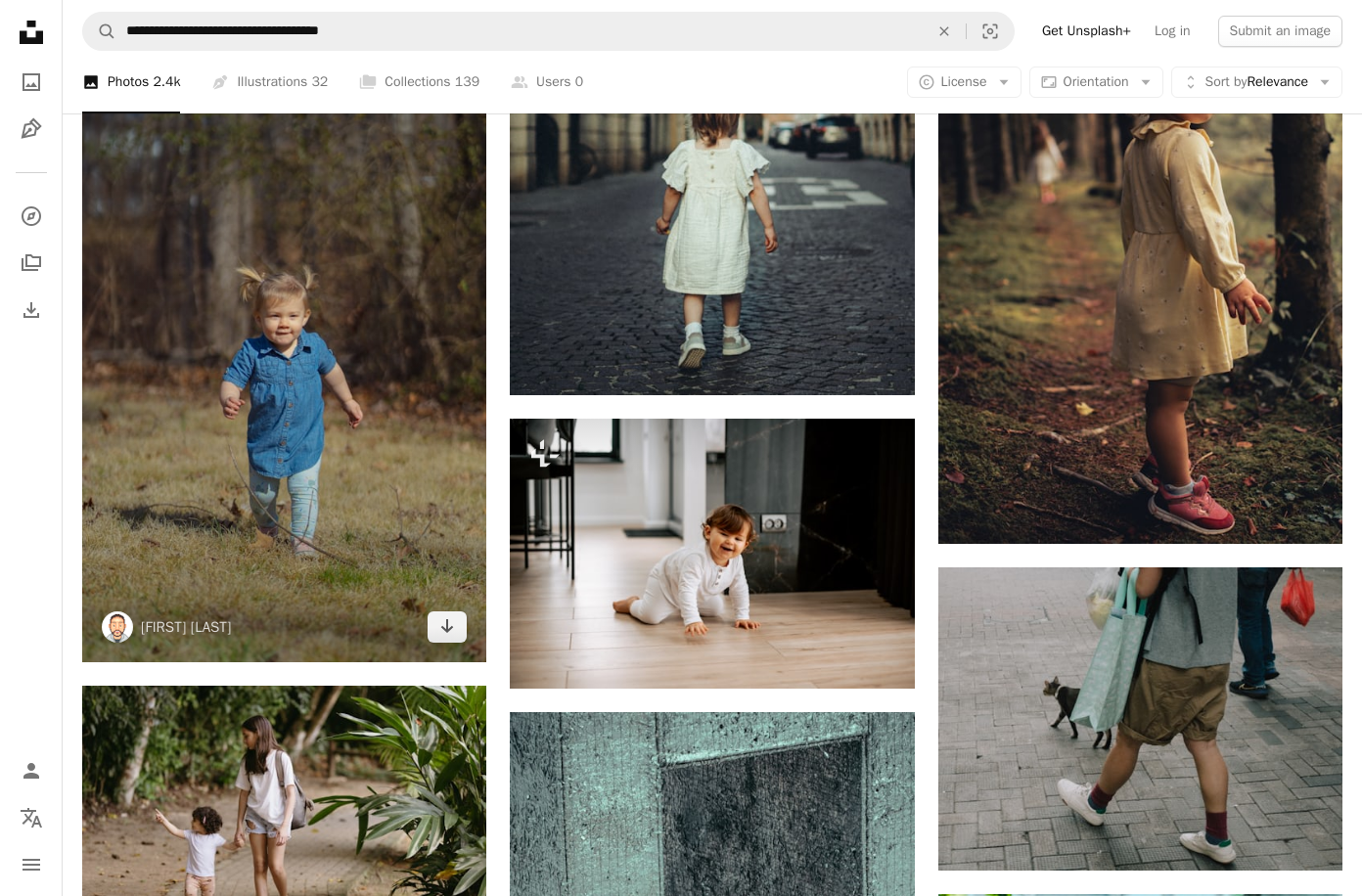click at bounding box center (284, 359) 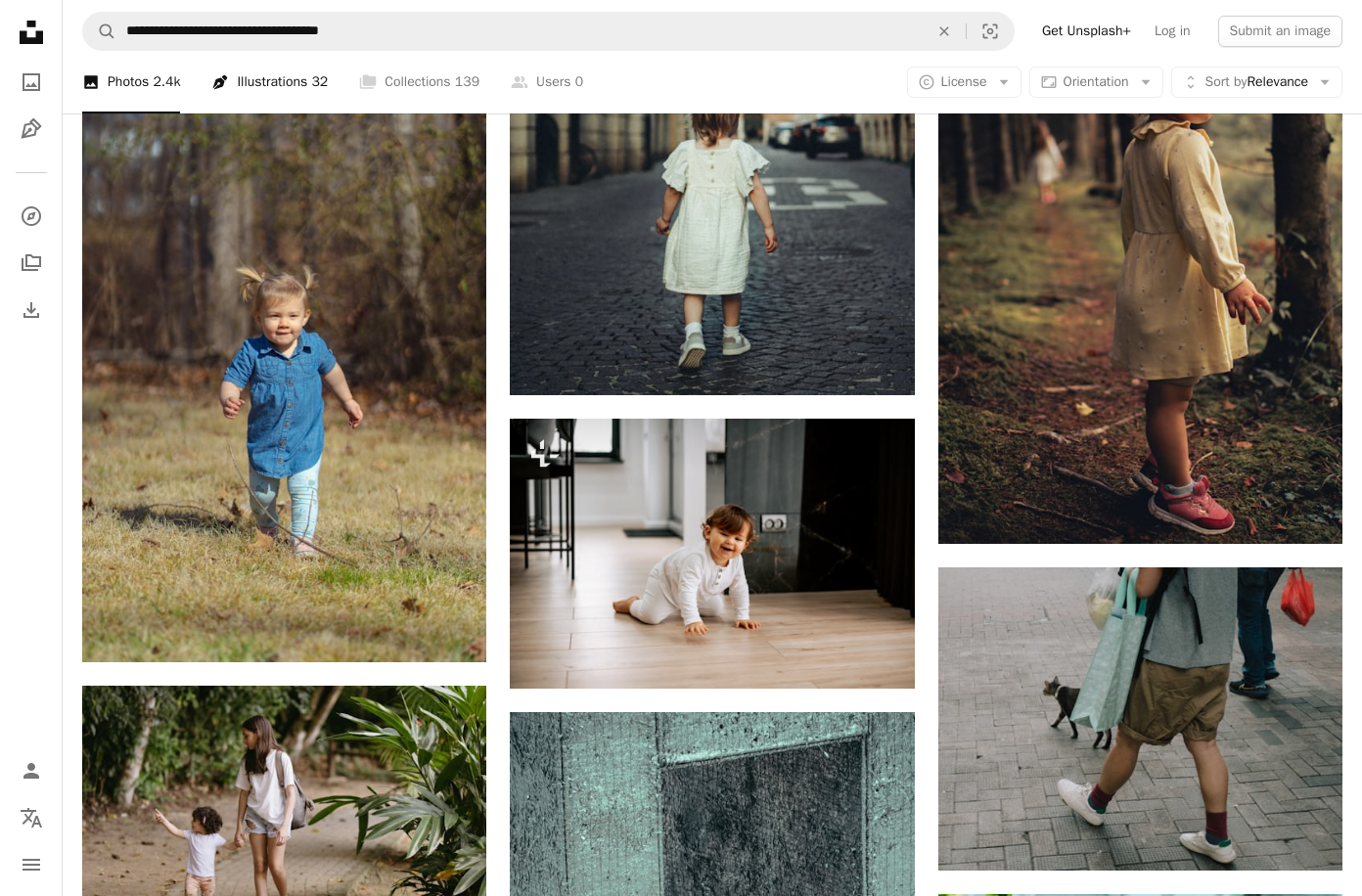 click on "Pen Tool Illustrations   32" at bounding box center (269, 82) 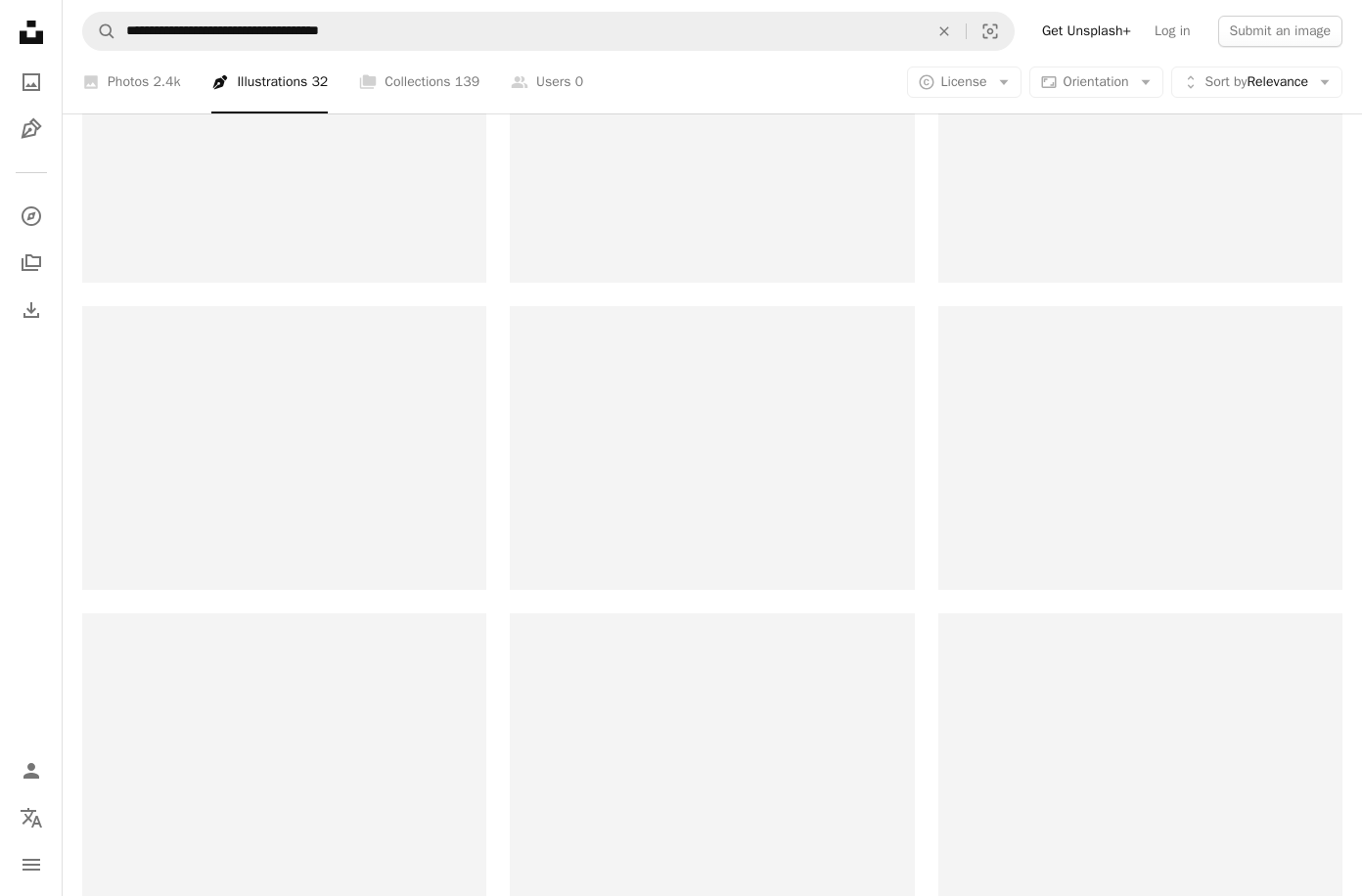 scroll, scrollTop: 0, scrollLeft: 0, axis: both 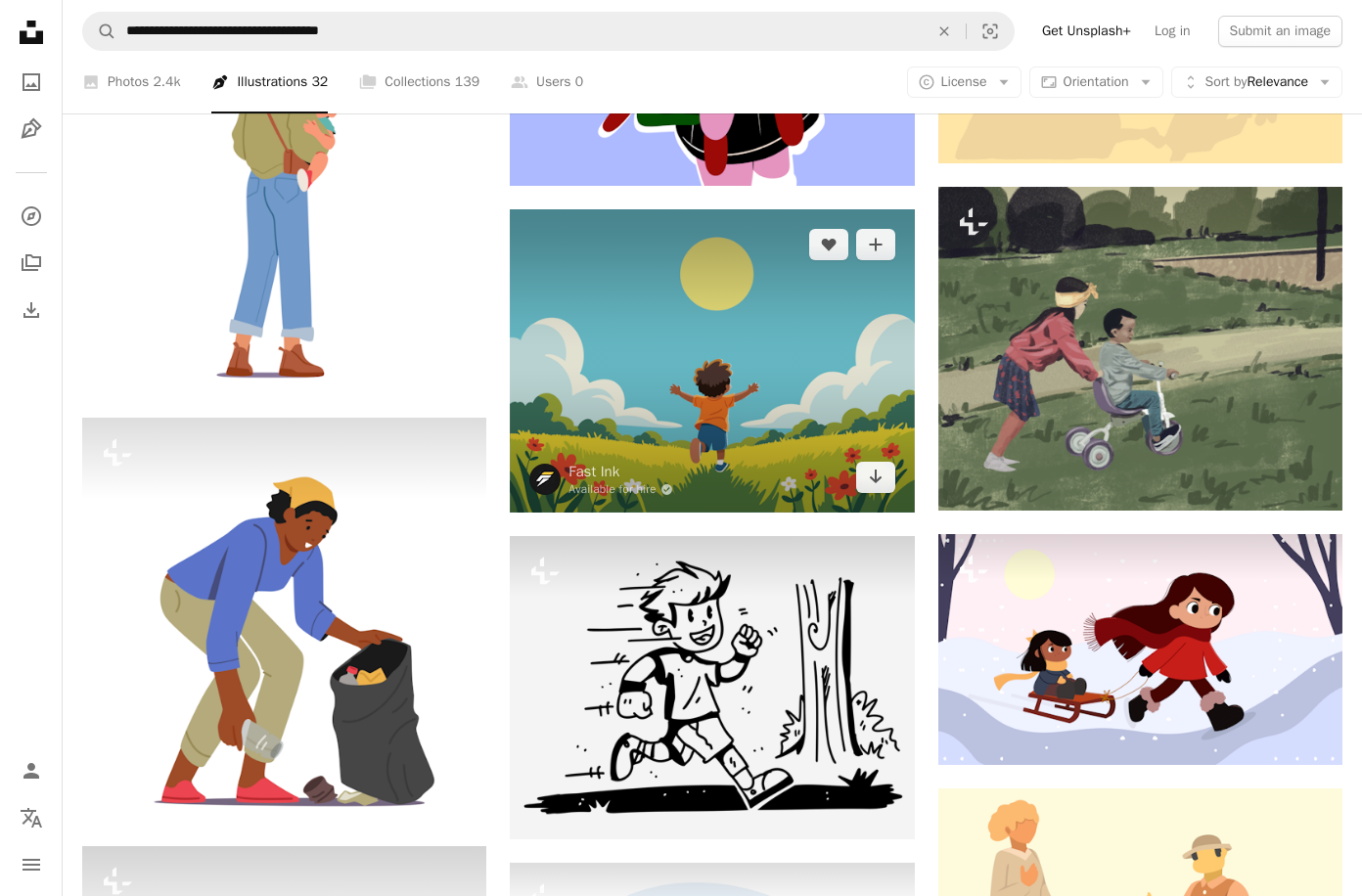 click at bounding box center (711, 361) 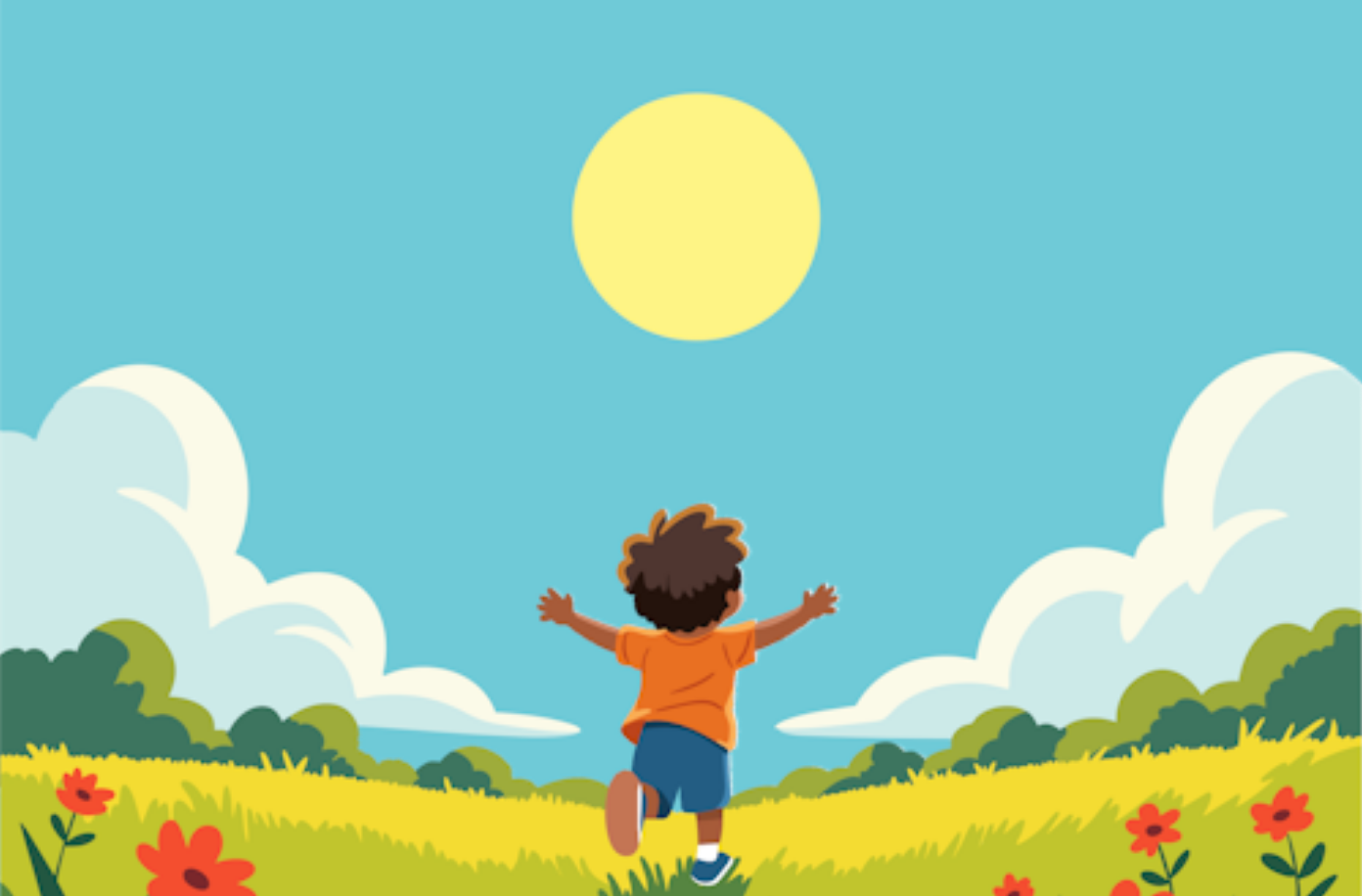 click at bounding box center (681, 511) 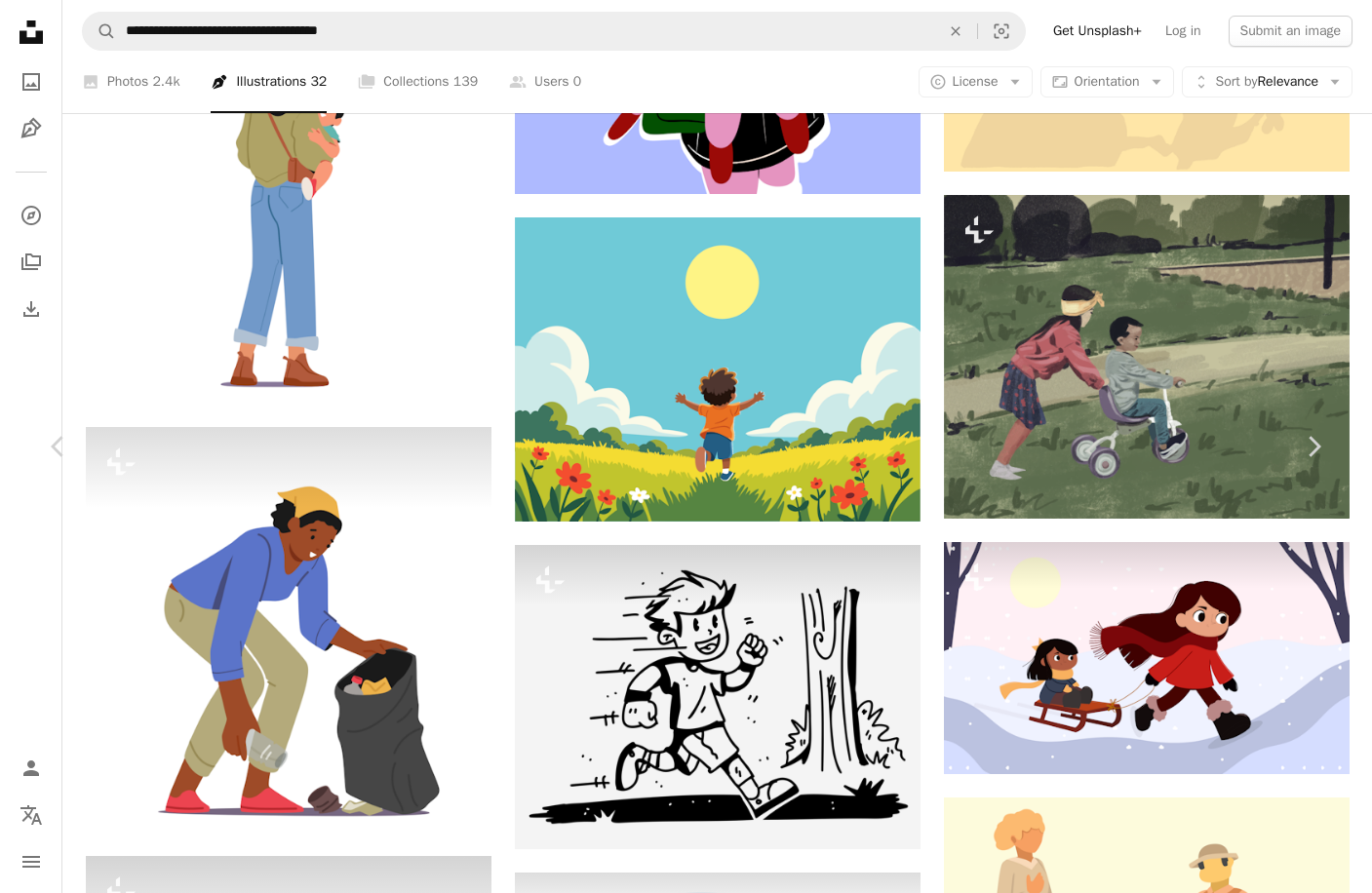 click on "Download free Chevron down" at bounding box center [1156, 2032] 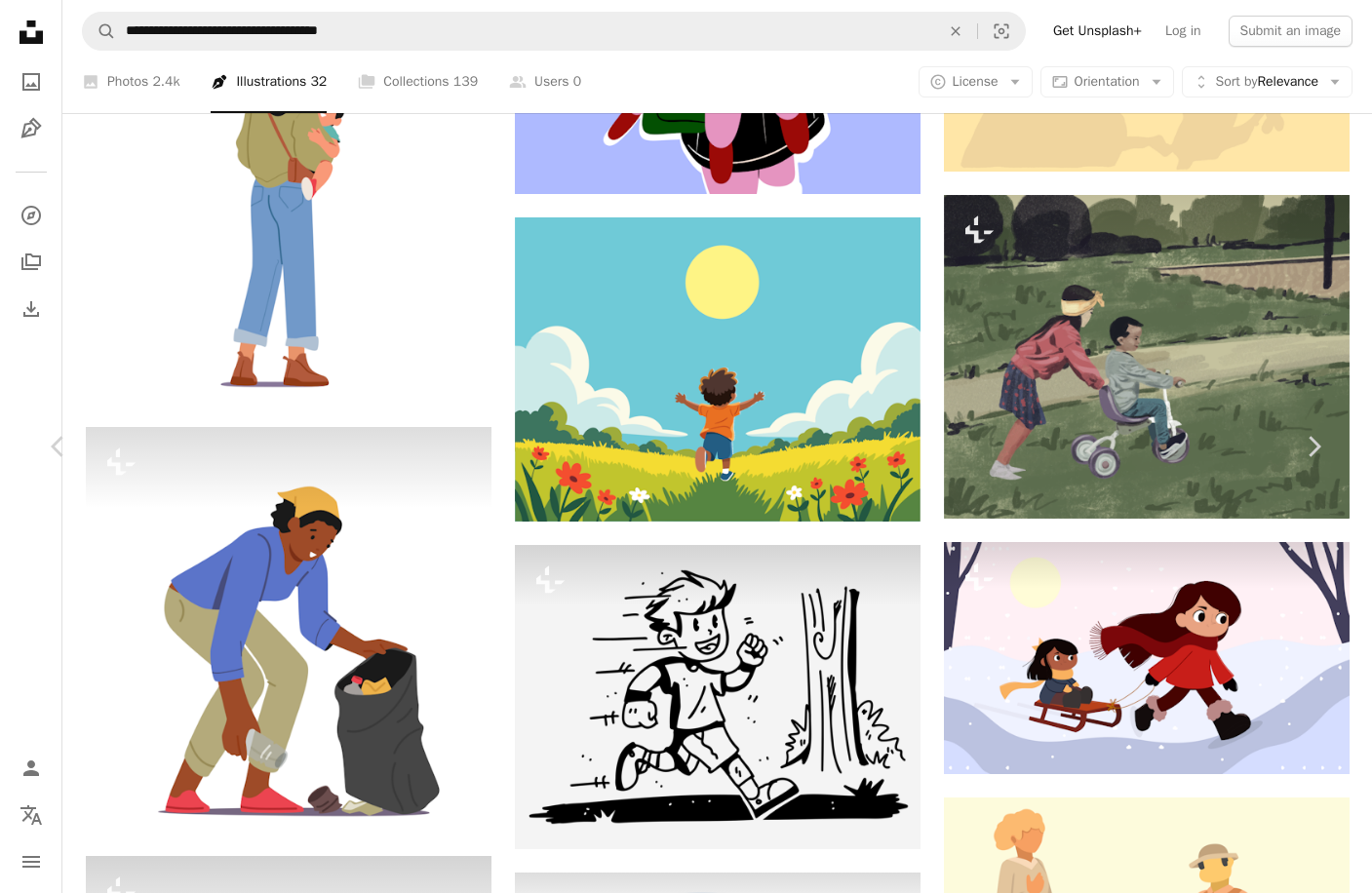 click on "PNG" at bounding box center (1108, 2131) 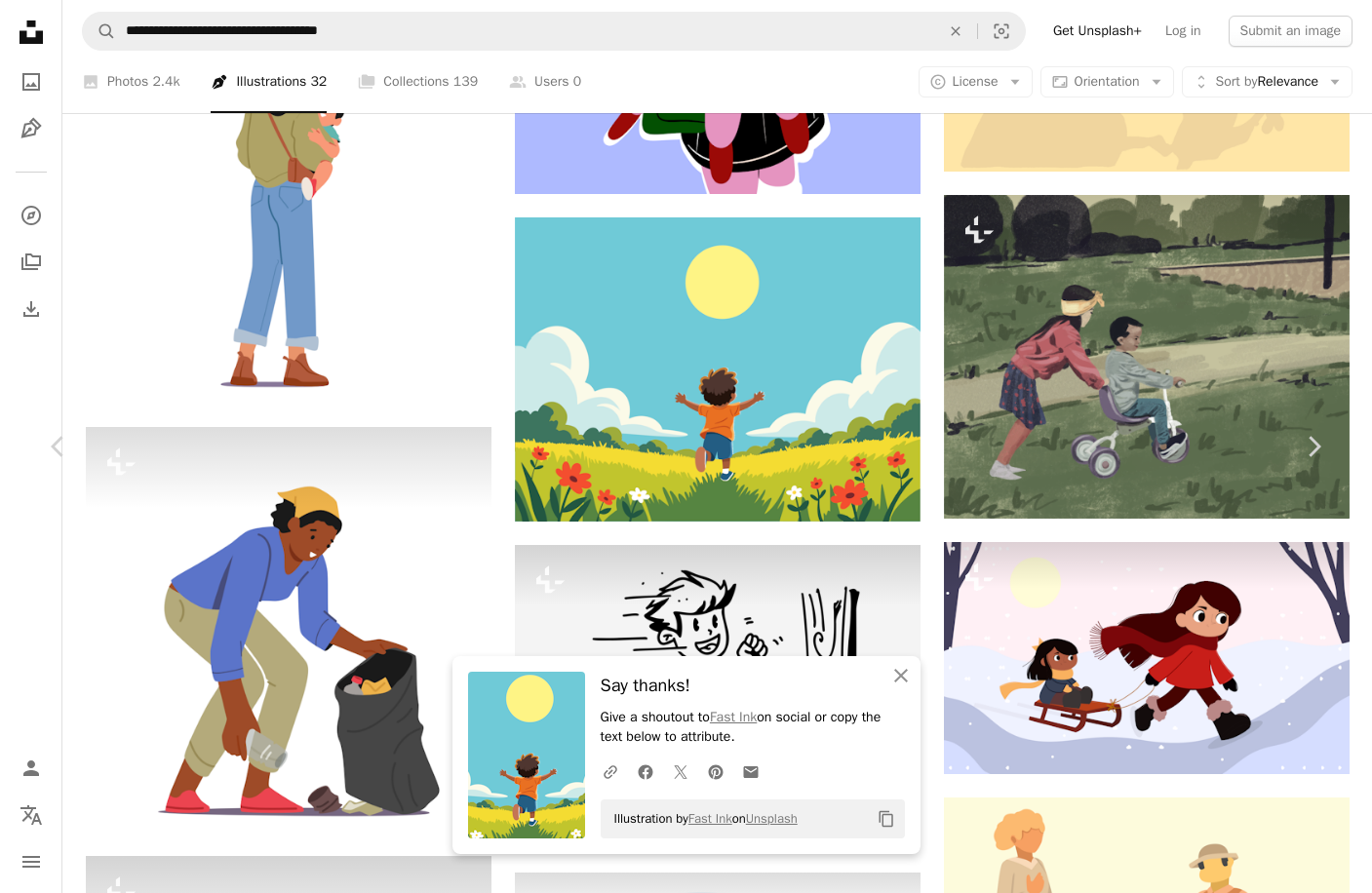 click on "**********" at bounding box center [686, 253] 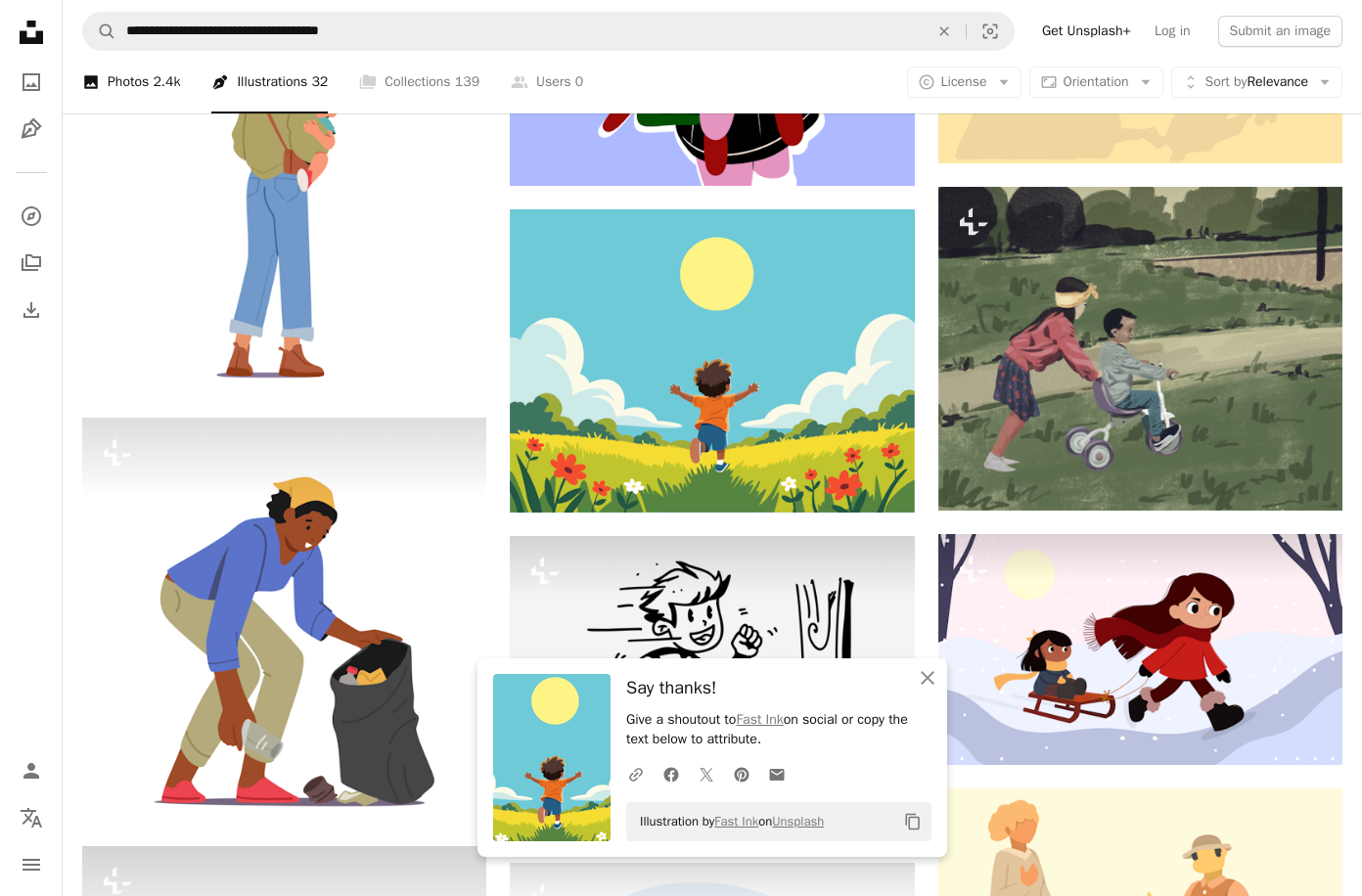 click on "A photo Photos   2.4k" at bounding box center [131, 82] 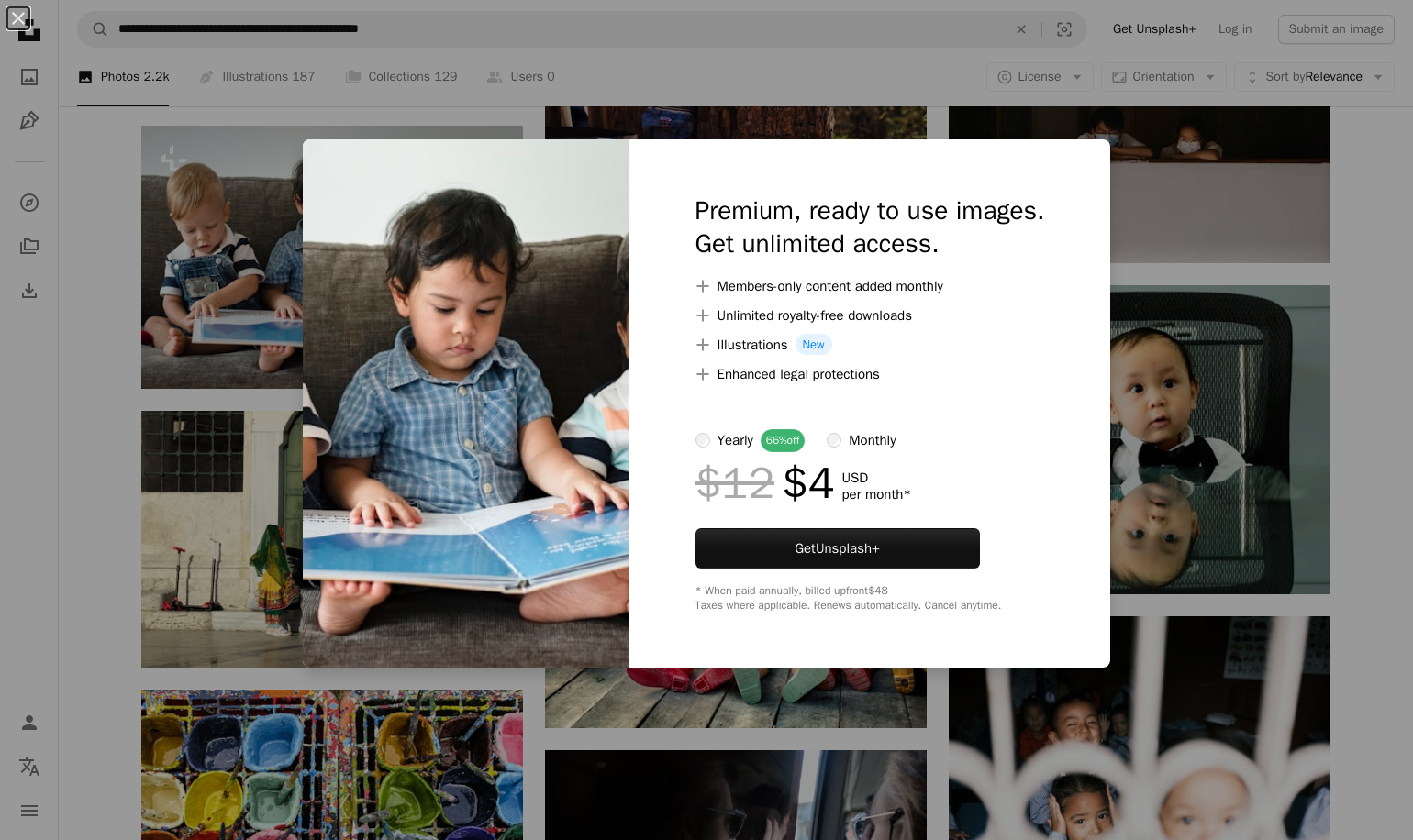 scroll, scrollTop: 7188, scrollLeft: 0, axis: vertical 